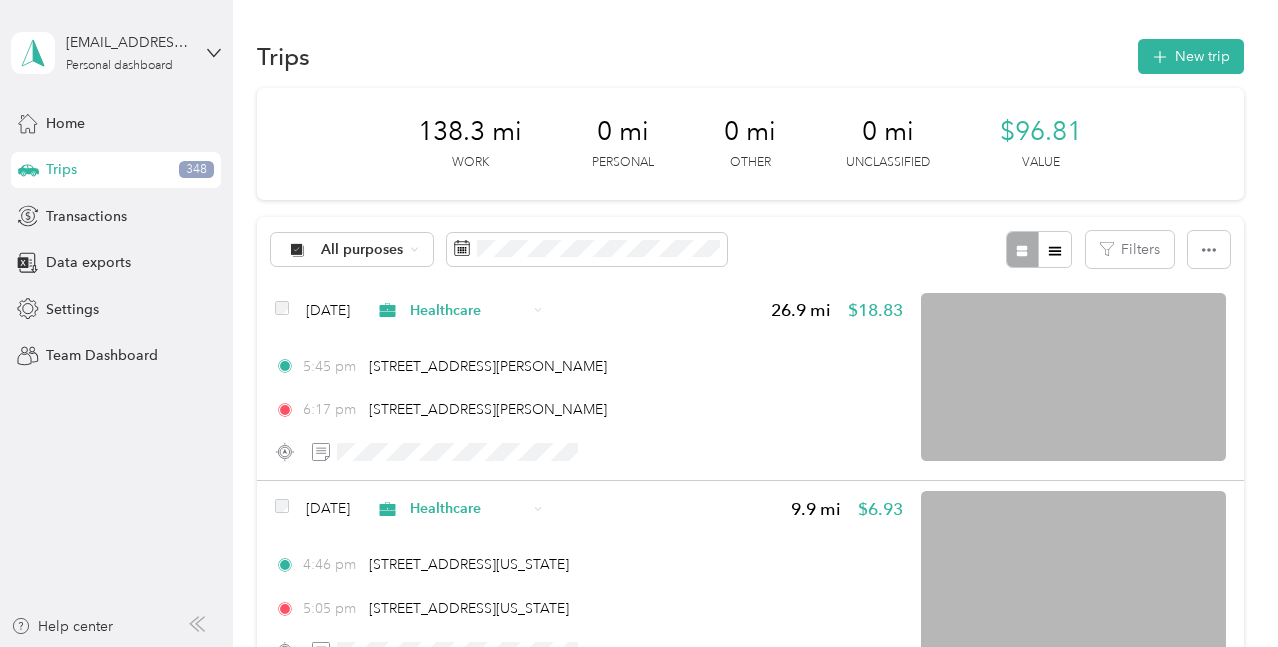 scroll, scrollTop: 0, scrollLeft: 0, axis: both 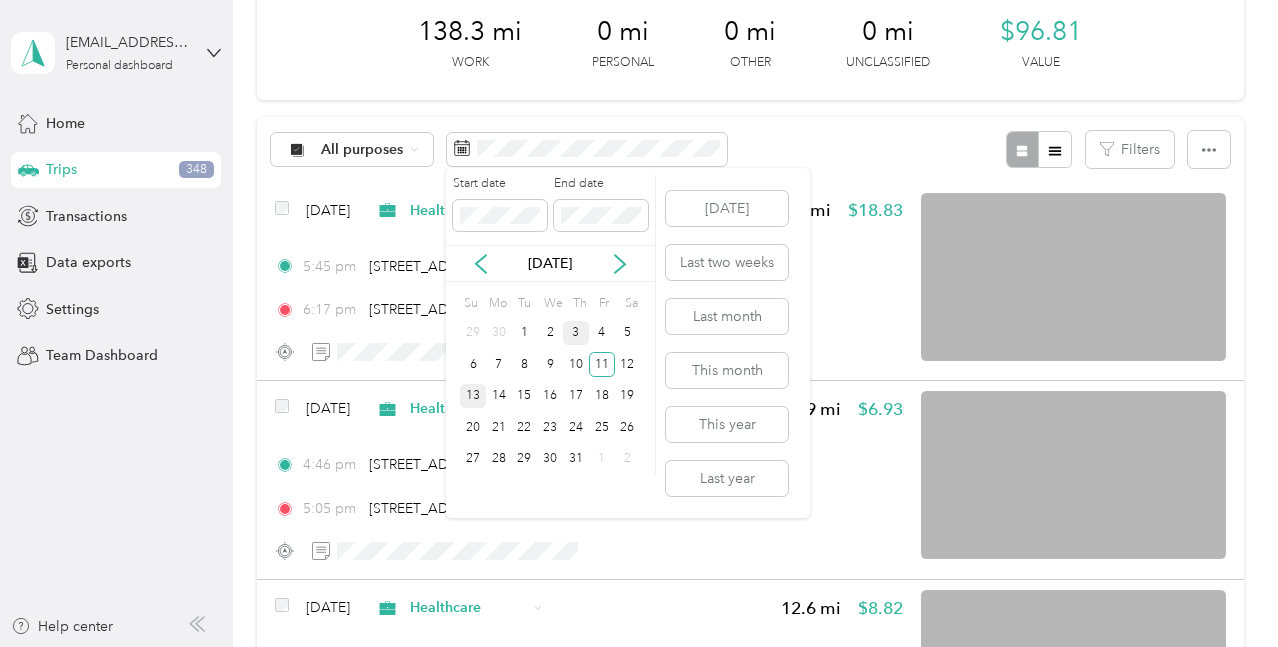 click on "3" at bounding box center (576, 333) 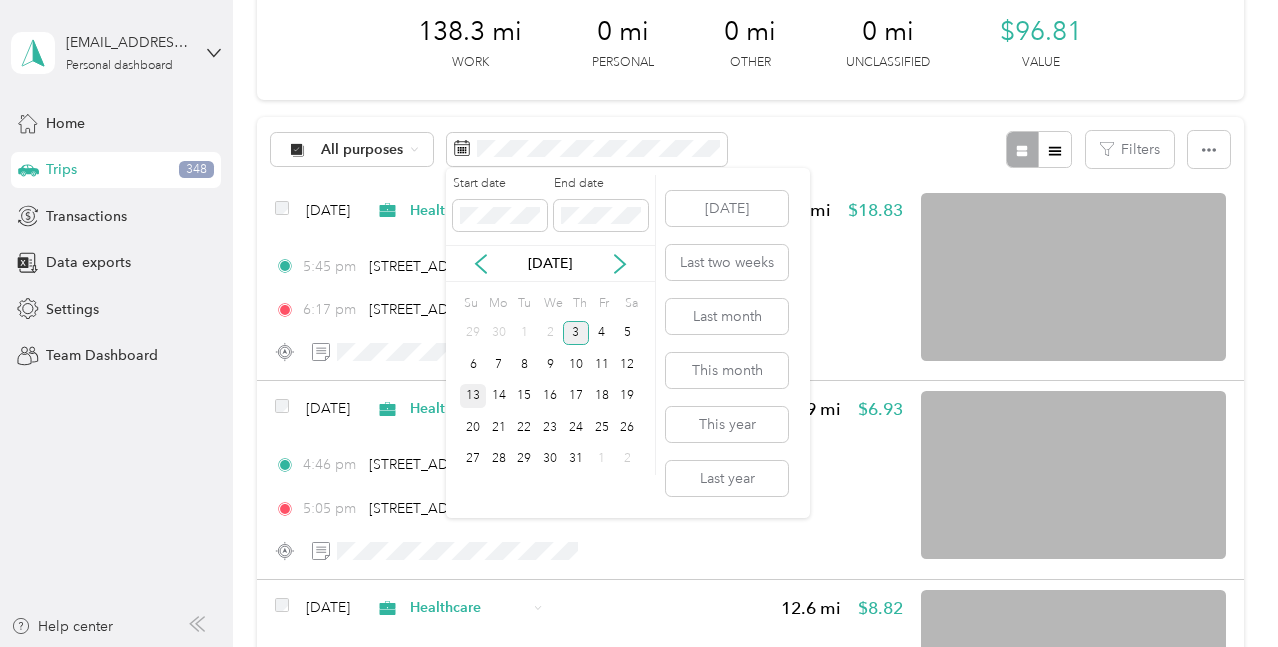 click on "3" at bounding box center (576, 333) 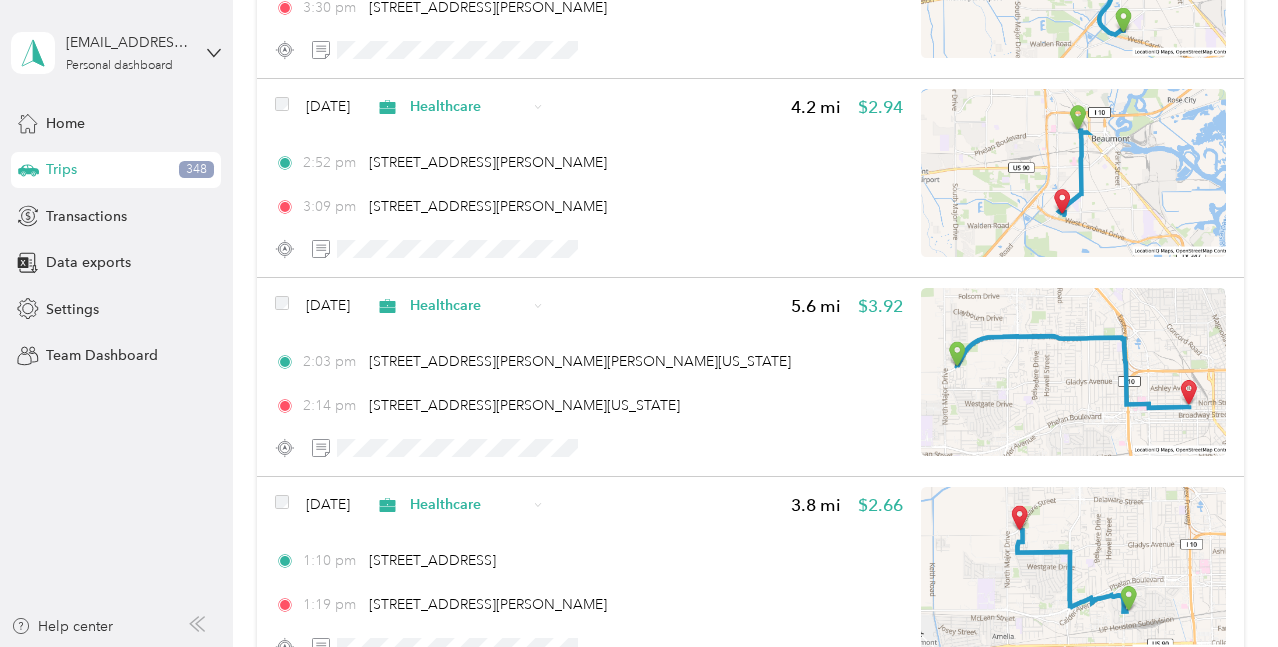 scroll, scrollTop: 1900, scrollLeft: 0, axis: vertical 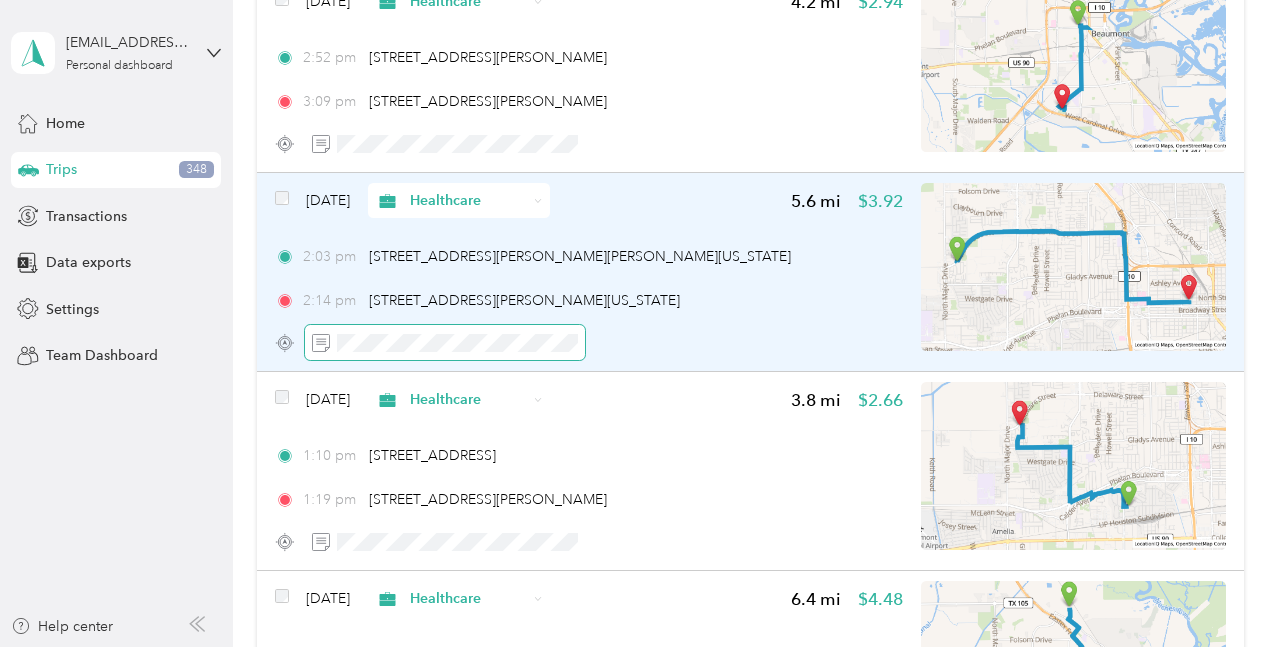 click at bounding box center [445, 342] 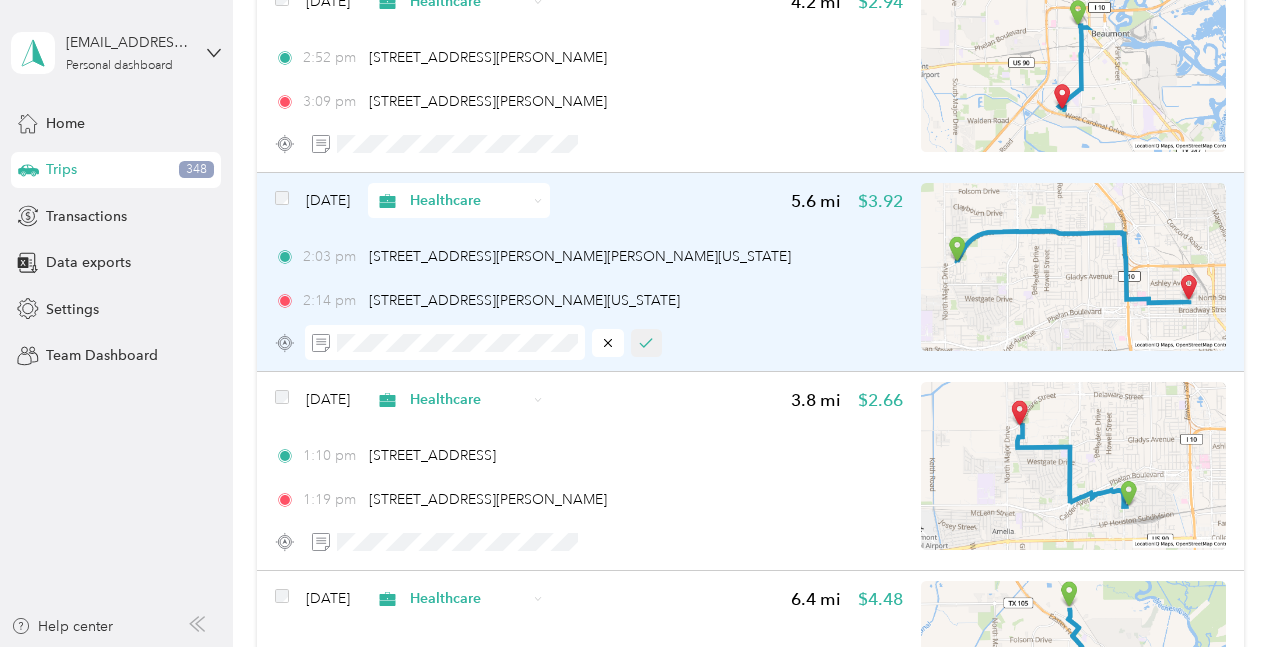 click 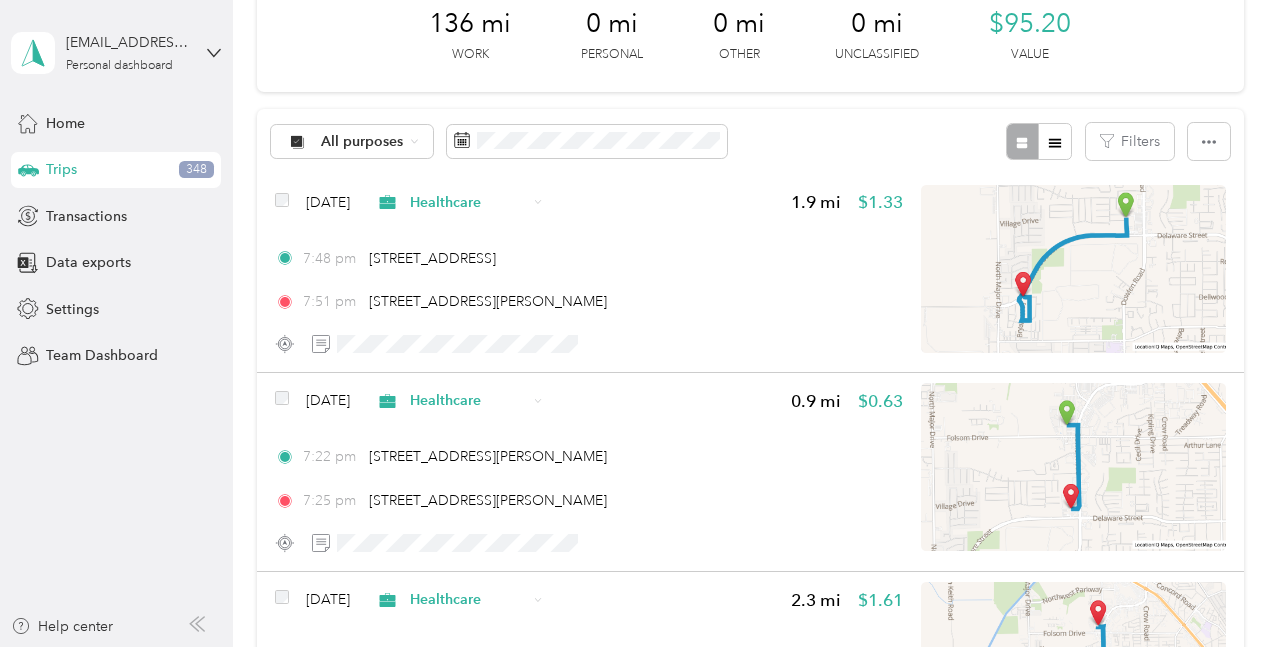 scroll, scrollTop: 0, scrollLeft: 0, axis: both 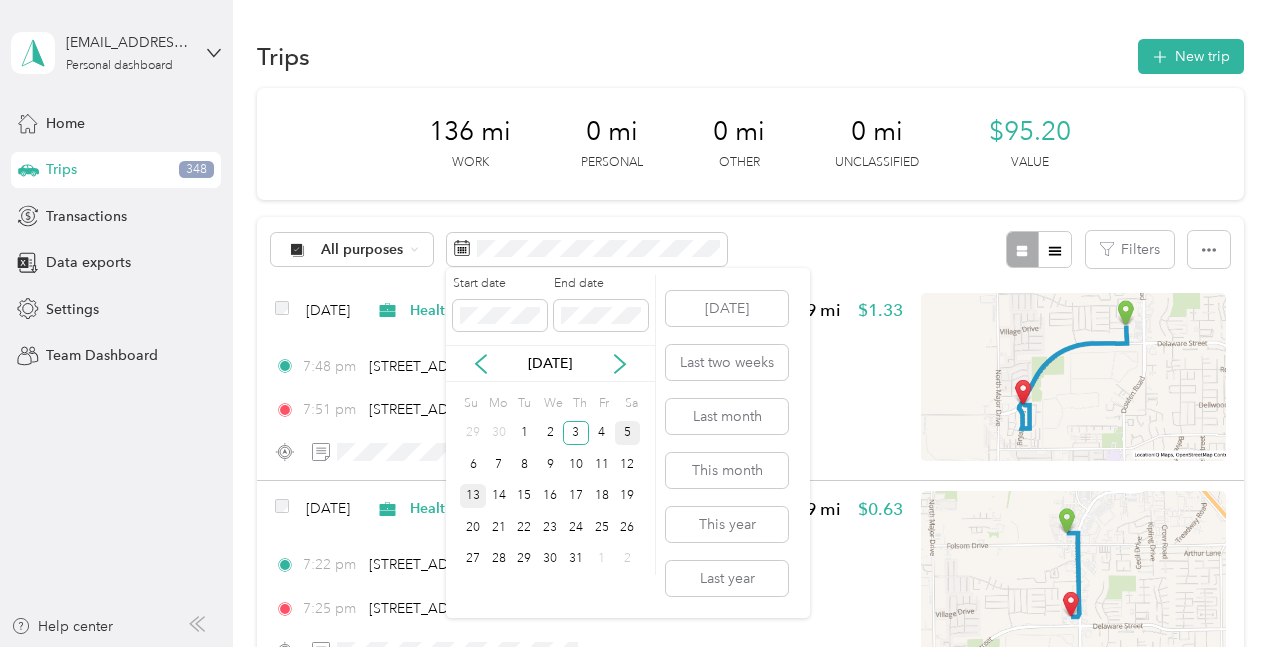 click on "5" at bounding box center [628, 433] 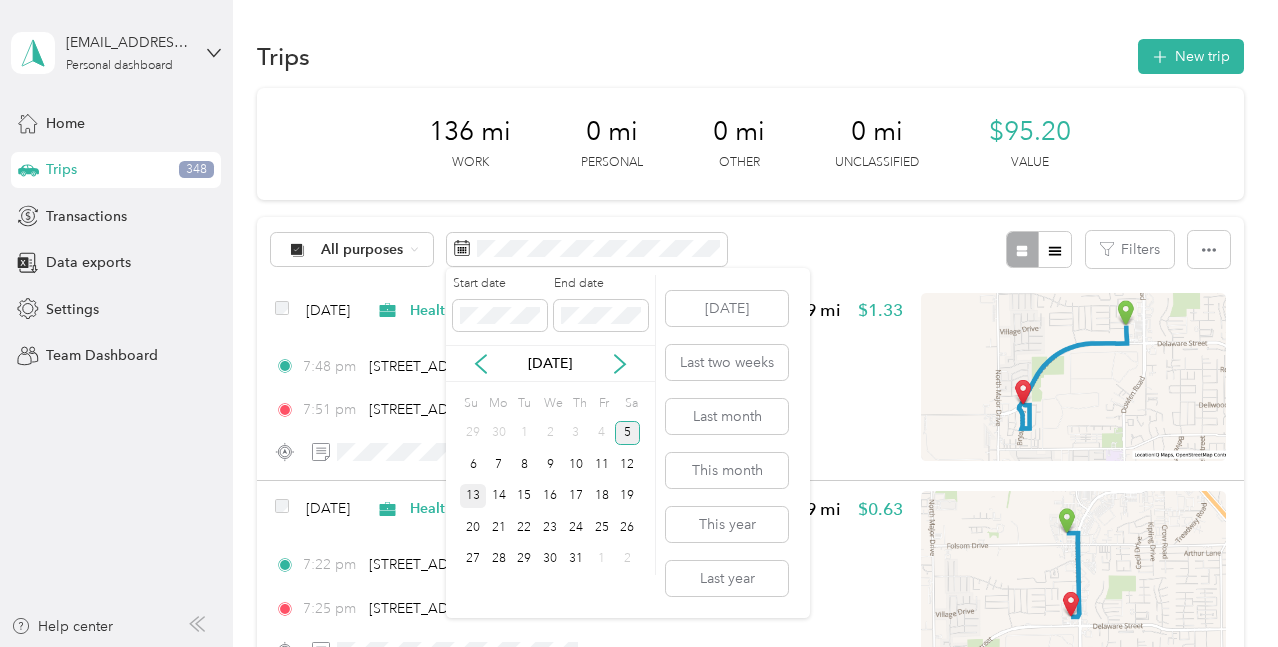 click on "5" at bounding box center (628, 433) 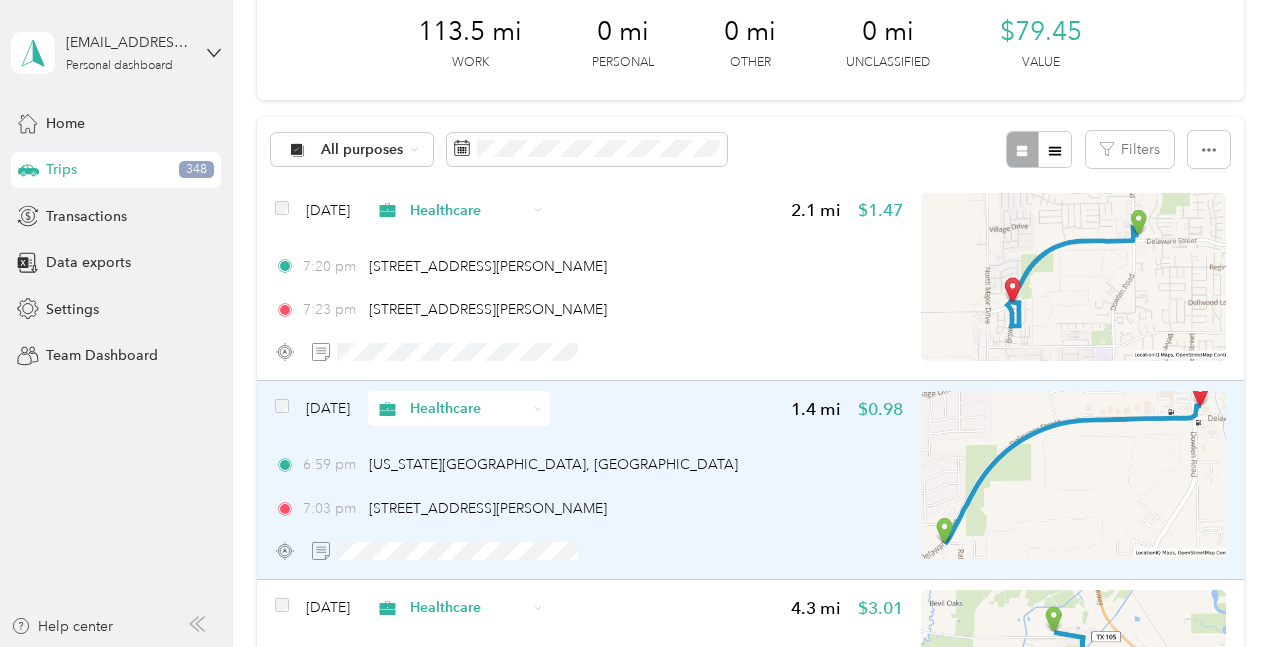 scroll, scrollTop: 0, scrollLeft: 0, axis: both 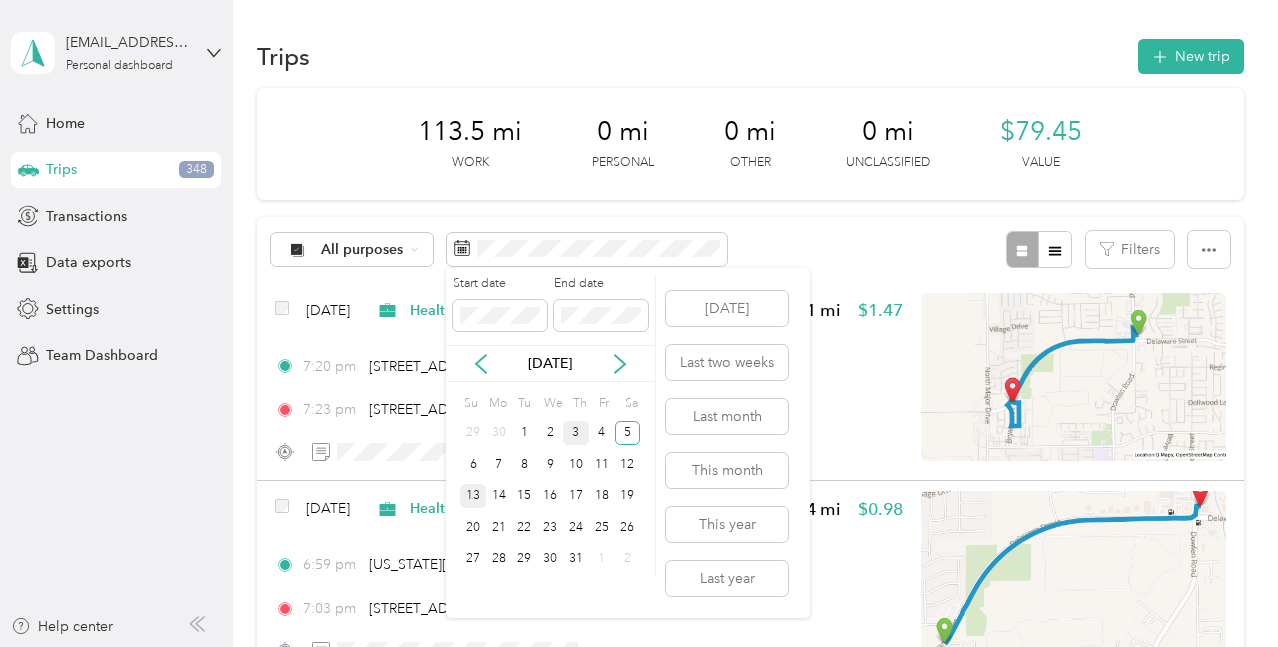 click on "3" at bounding box center (576, 433) 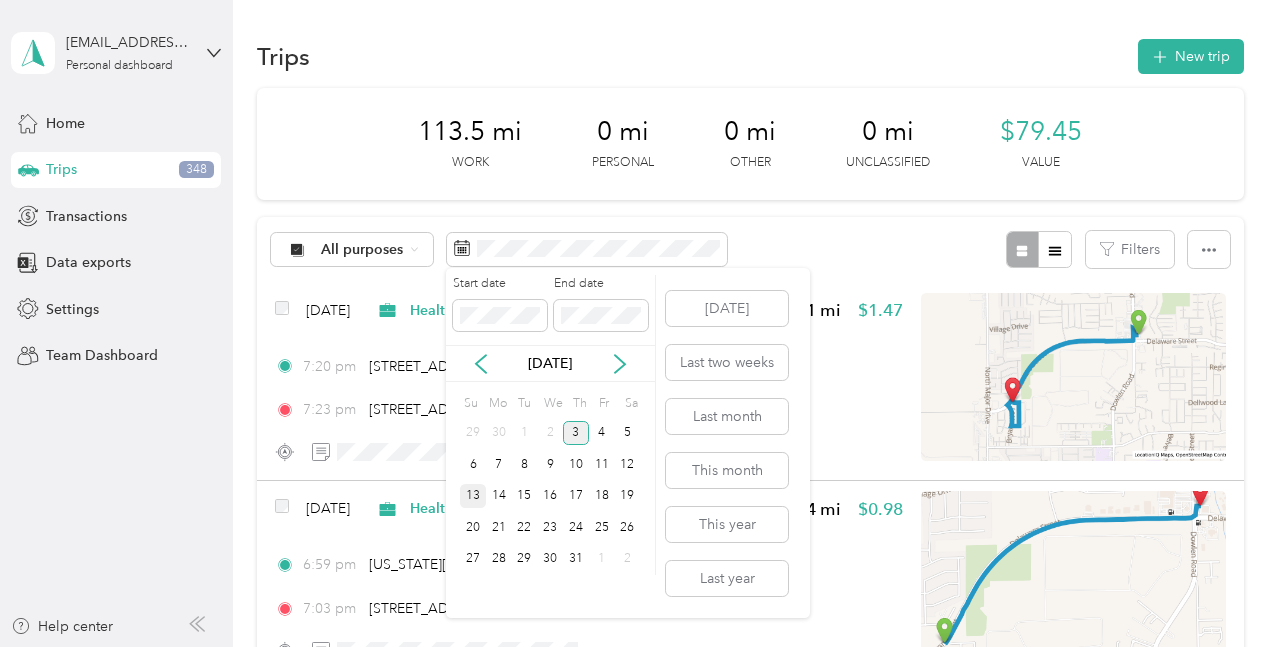 click on "3" at bounding box center [576, 433] 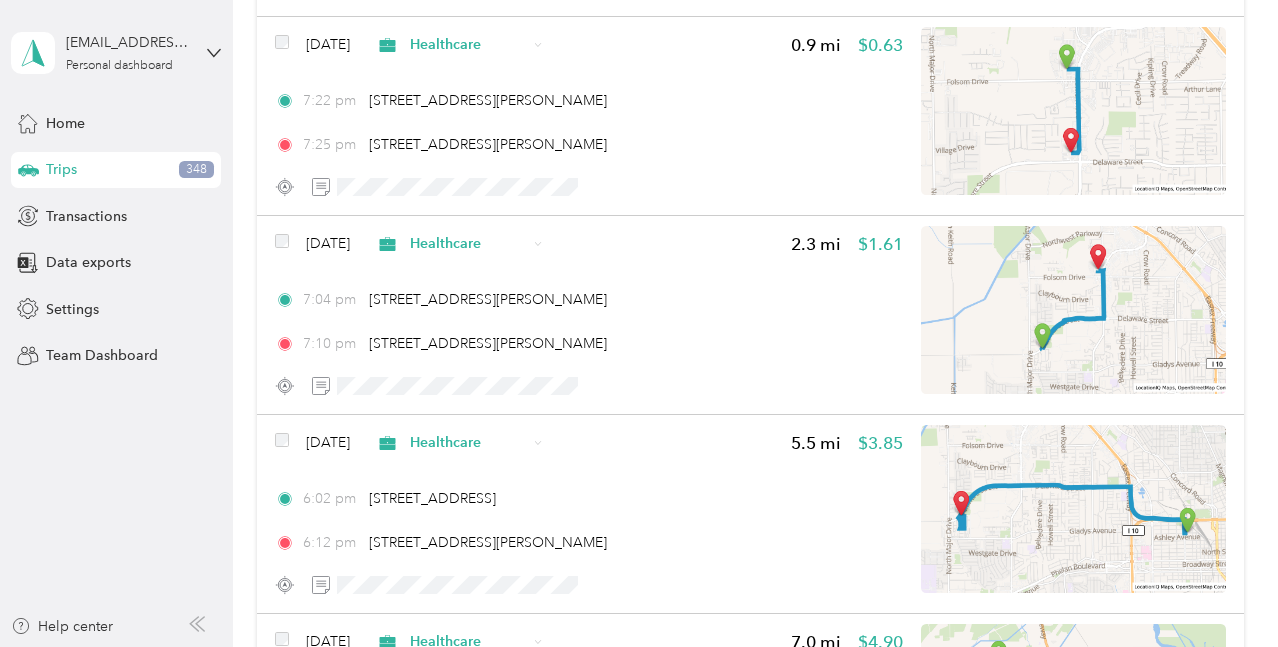 scroll, scrollTop: 200, scrollLeft: 0, axis: vertical 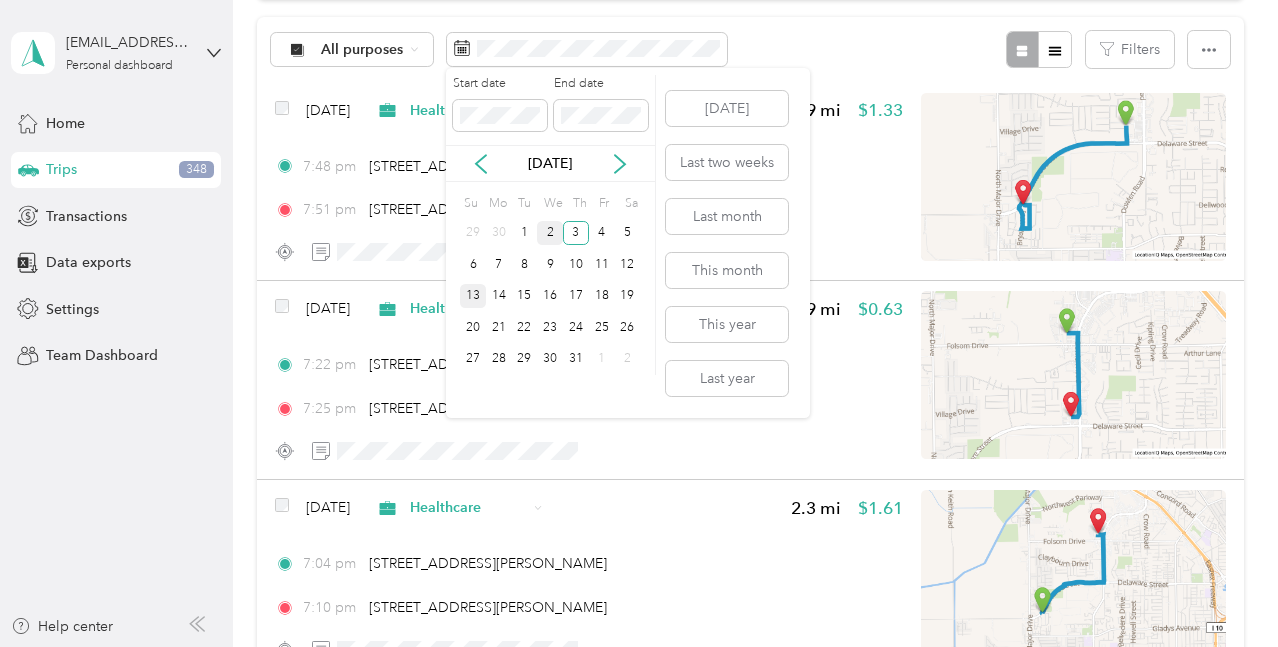 click on "2" at bounding box center (550, 233) 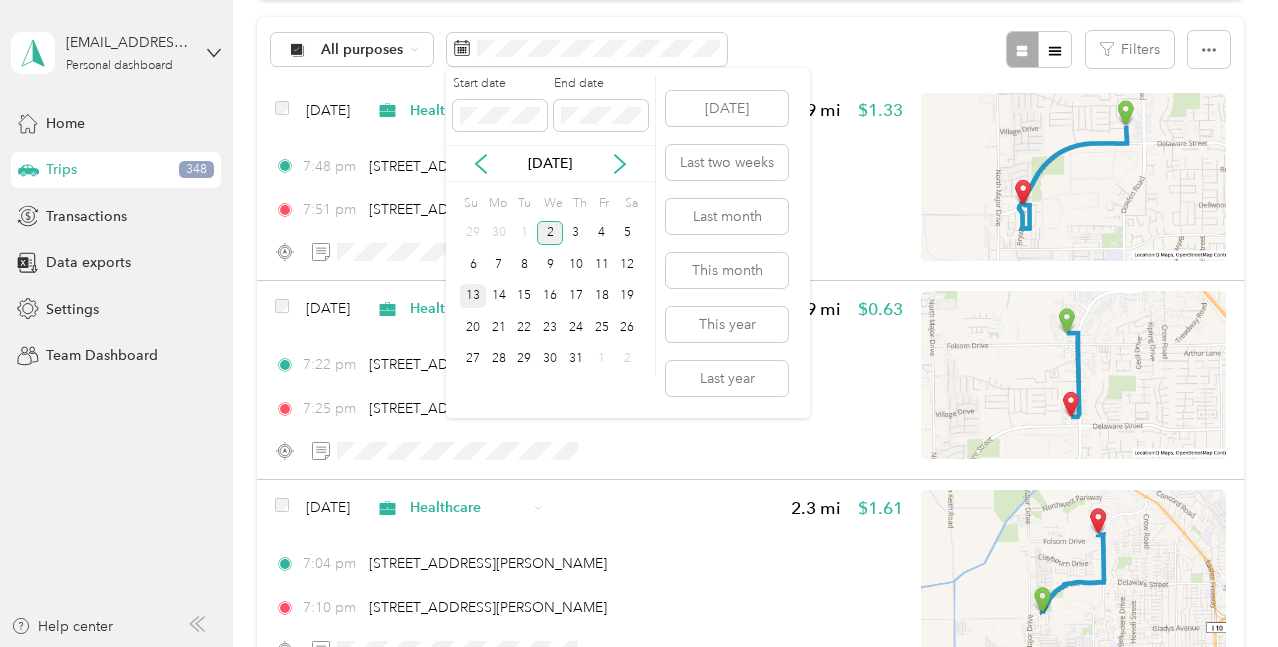 click on "2" at bounding box center [550, 233] 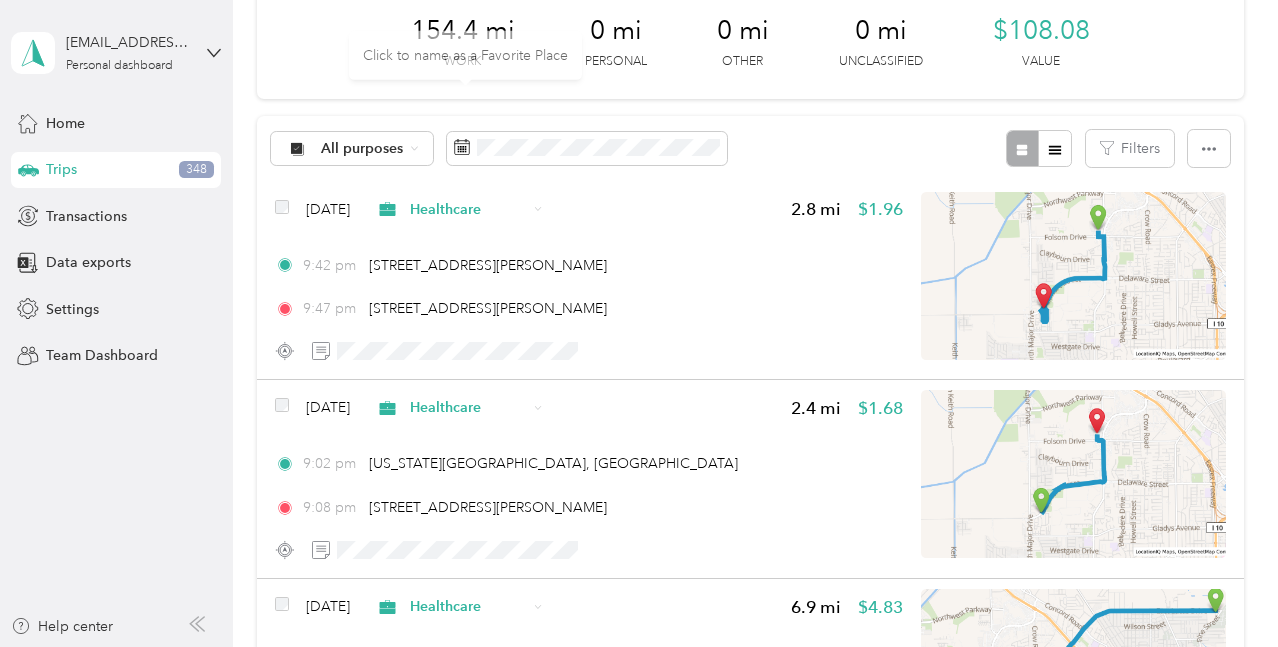 scroll, scrollTop: 0, scrollLeft: 0, axis: both 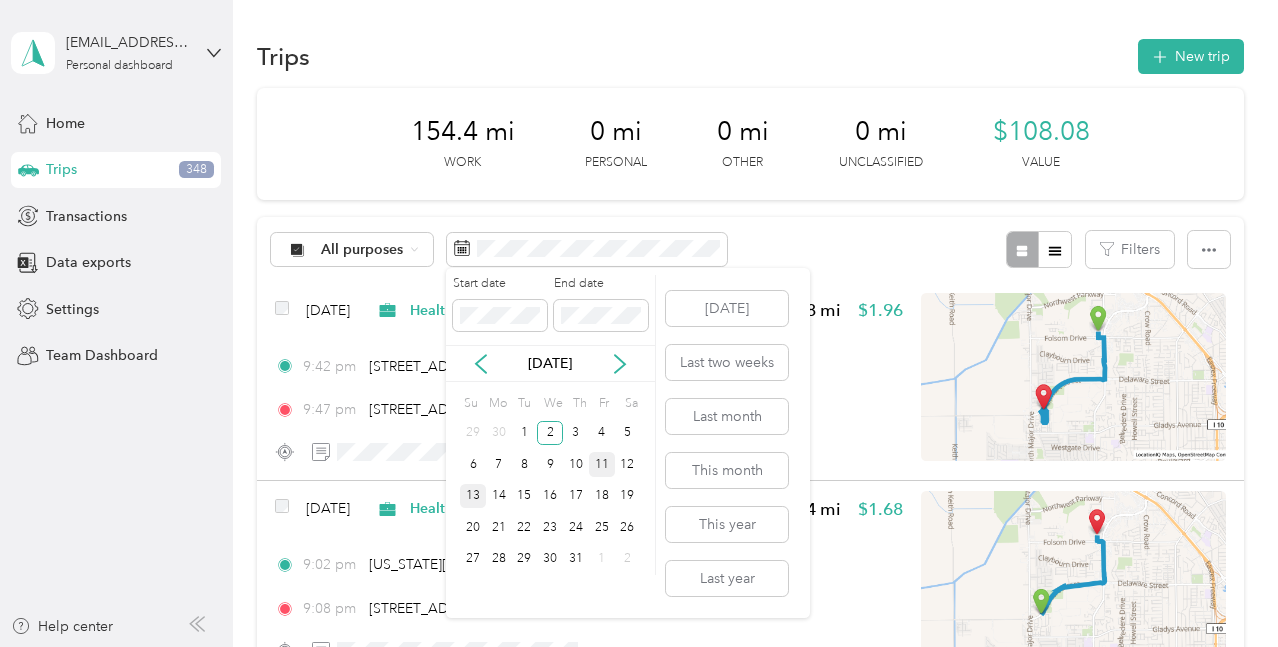 click on "11" at bounding box center (602, 464) 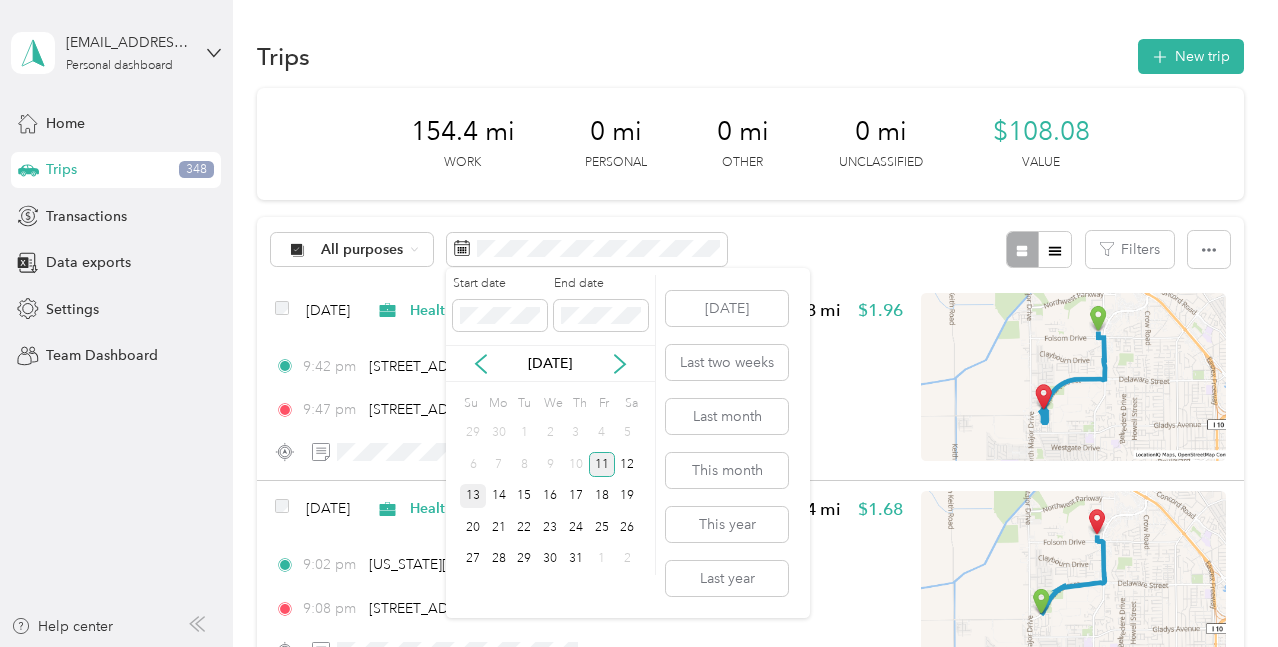 click on "11" at bounding box center [602, 464] 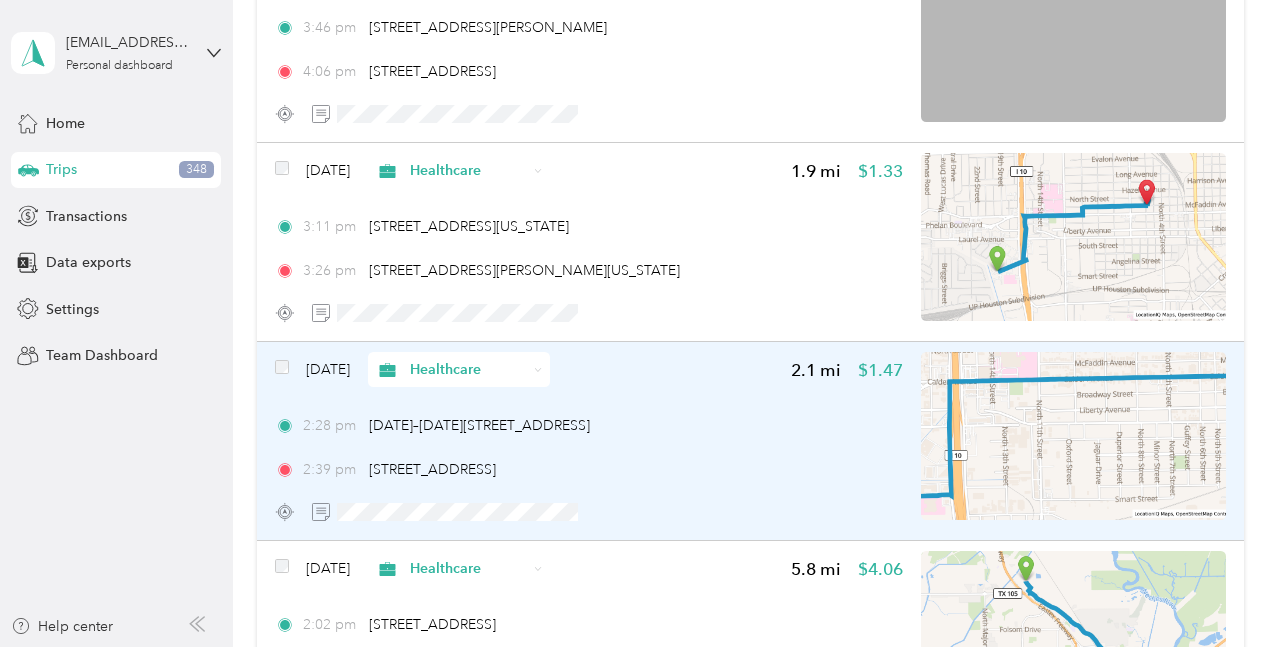 scroll, scrollTop: 700, scrollLeft: 0, axis: vertical 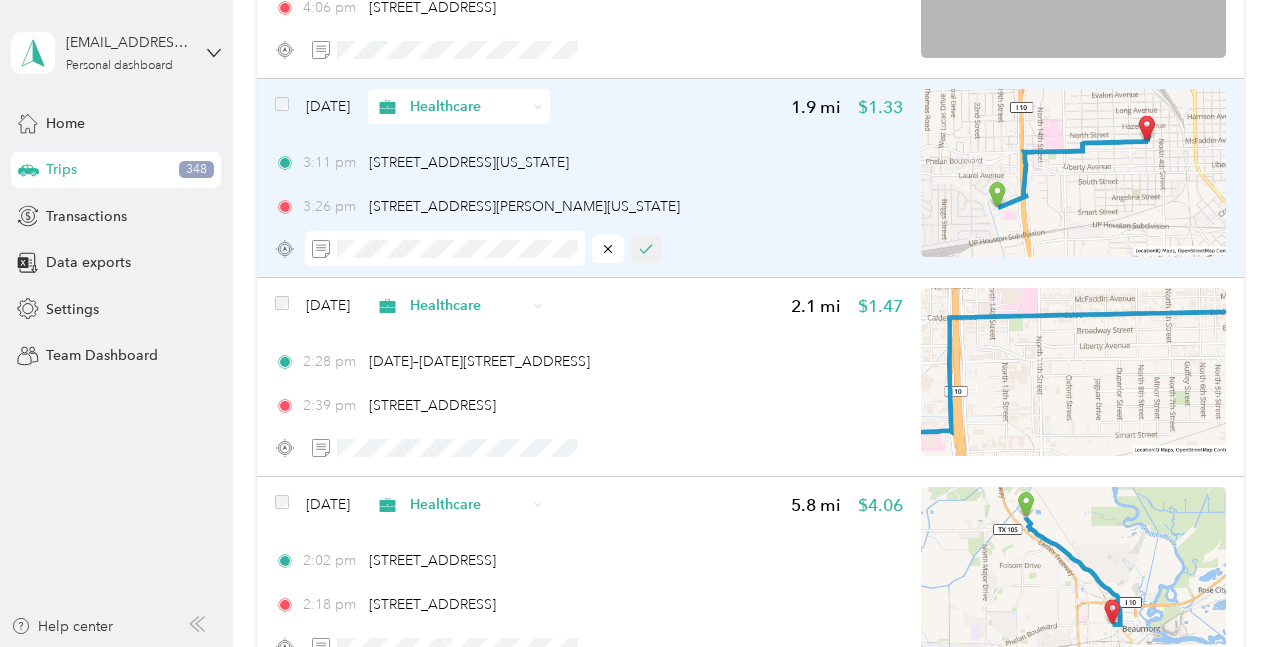 click 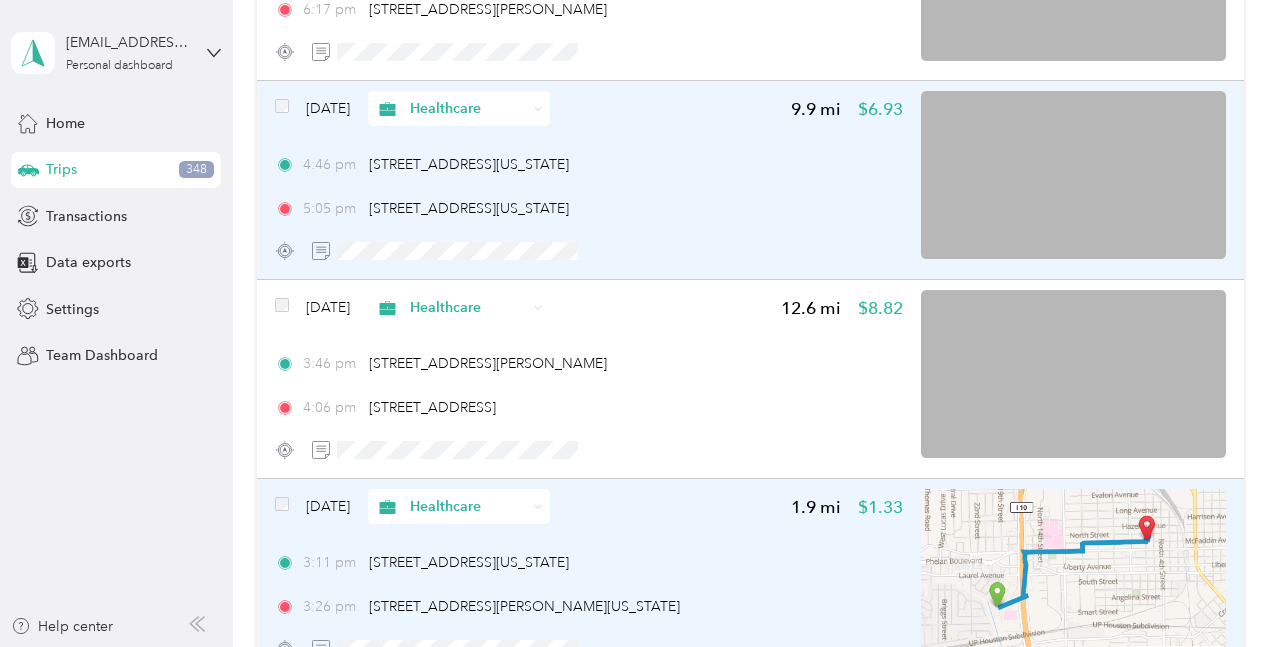 scroll, scrollTop: 0, scrollLeft: 0, axis: both 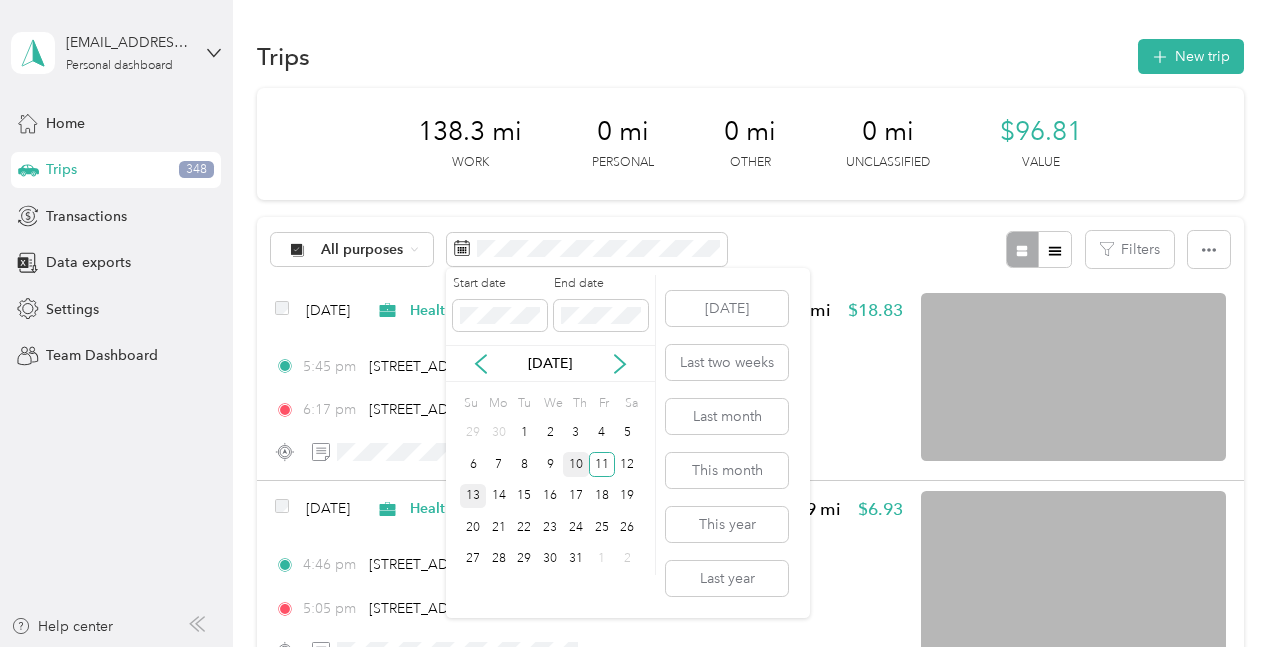 click on "10" at bounding box center [576, 464] 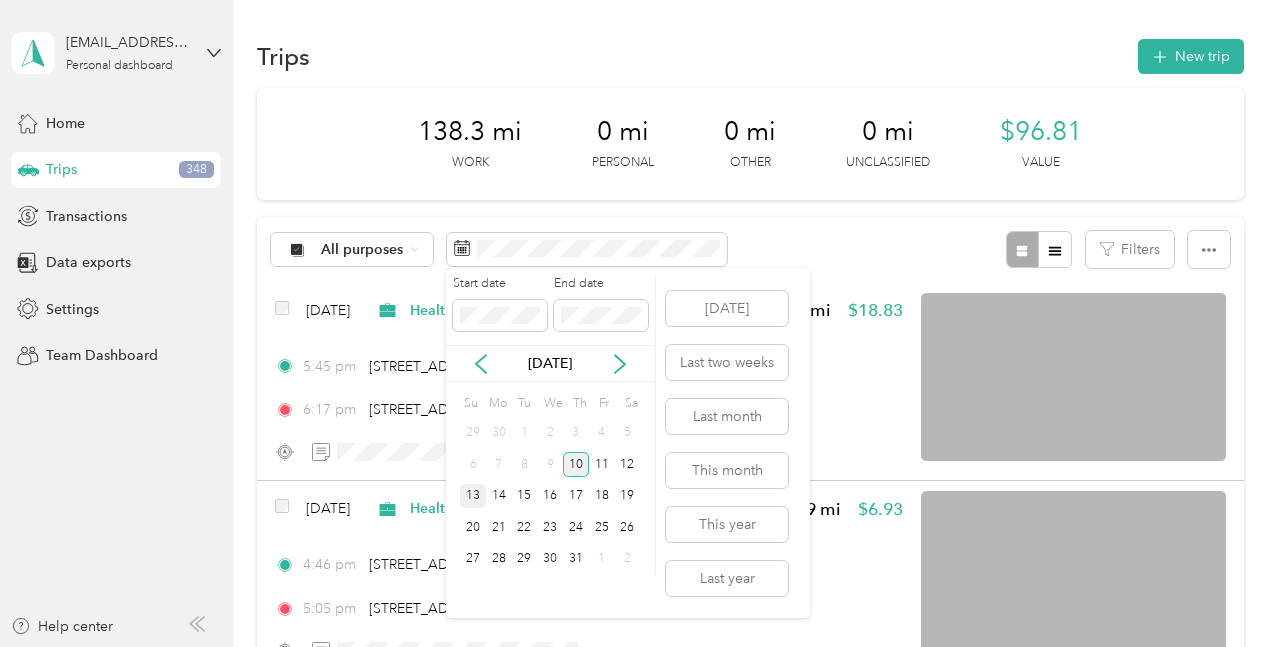 click on "10" at bounding box center (576, 464) 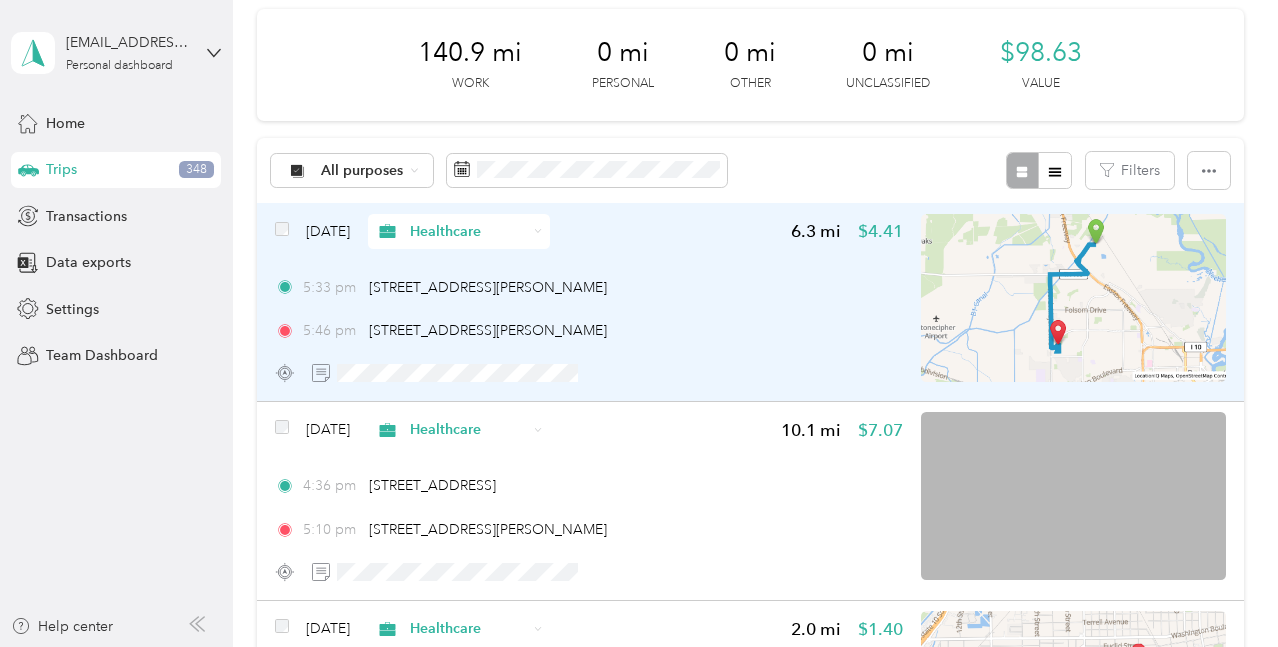 scroll, scrollTop: 200, scrollLeft: 0, axis: vertical 